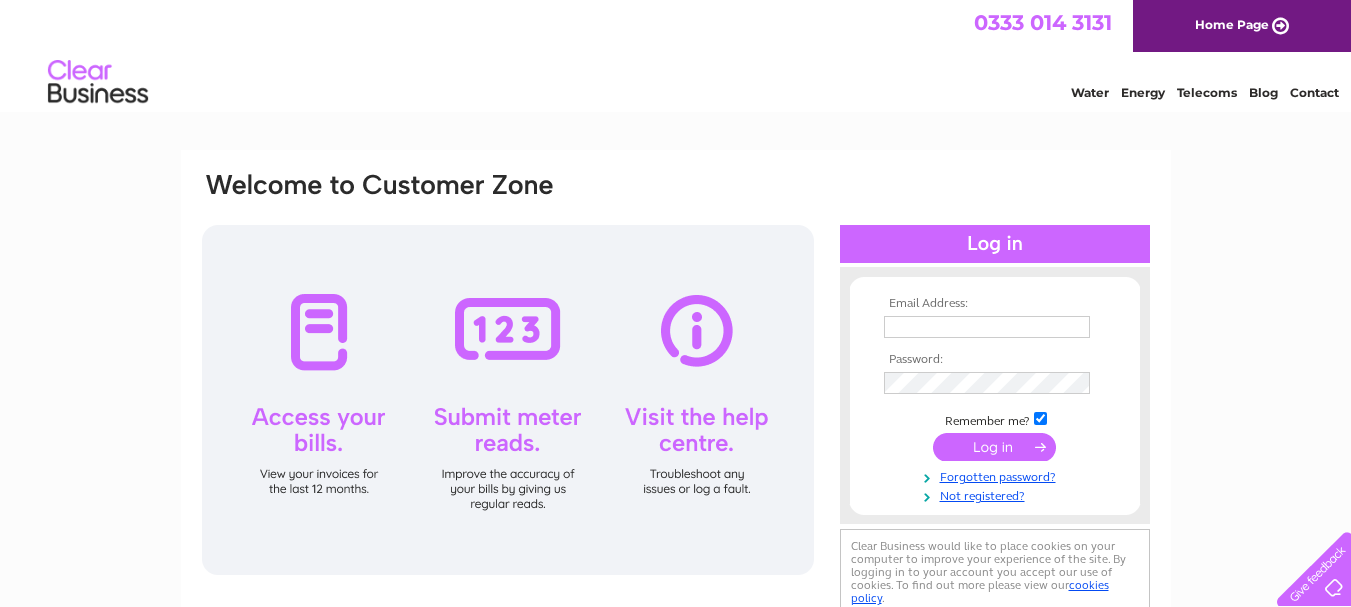 scroll, scrollTop: 0, scrollLeft: 0, axis: both 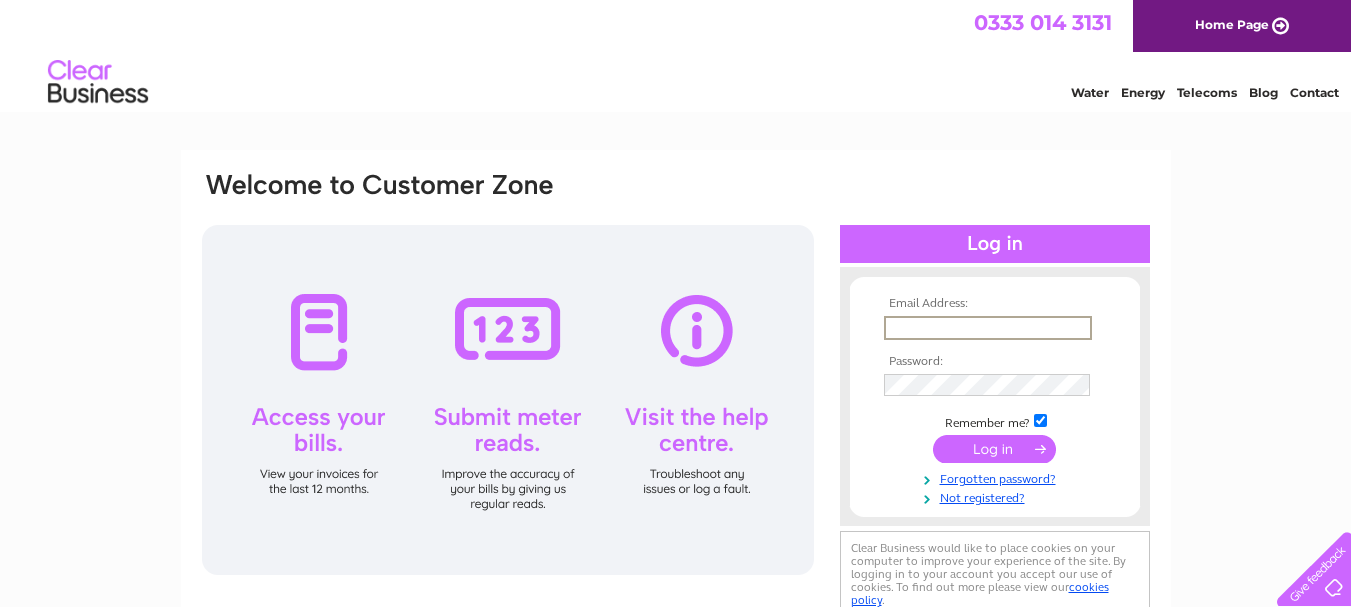 click at bounding box center (988, 328) 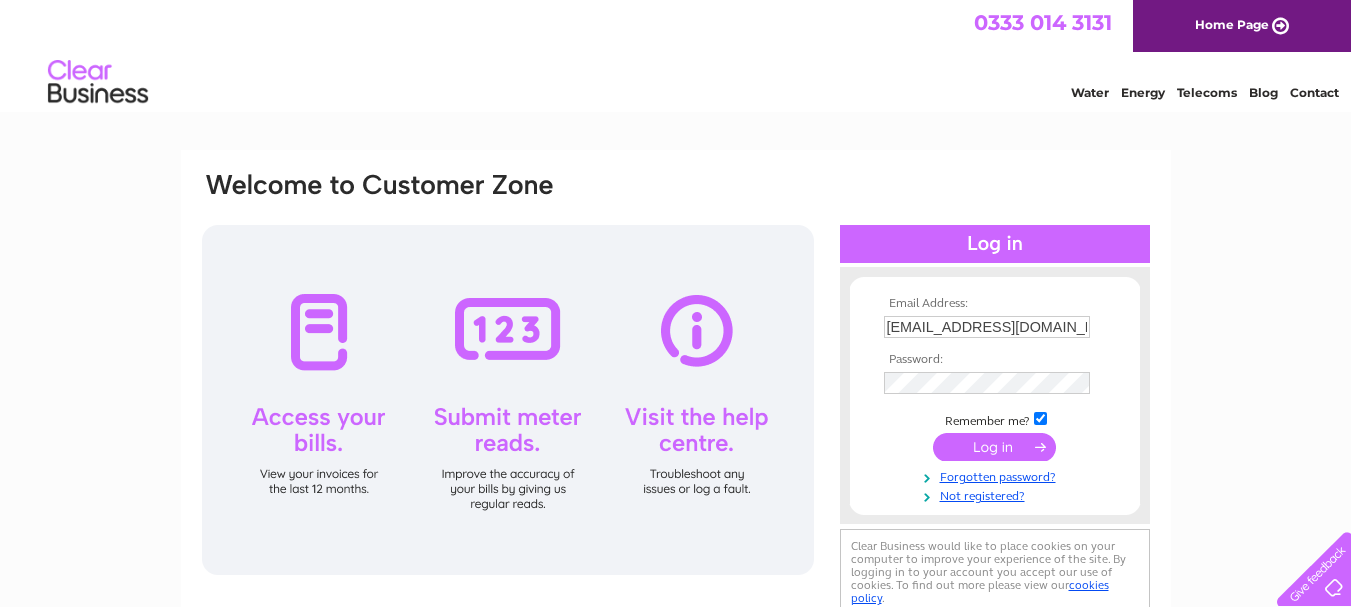 click at bounding box center [994, 447] 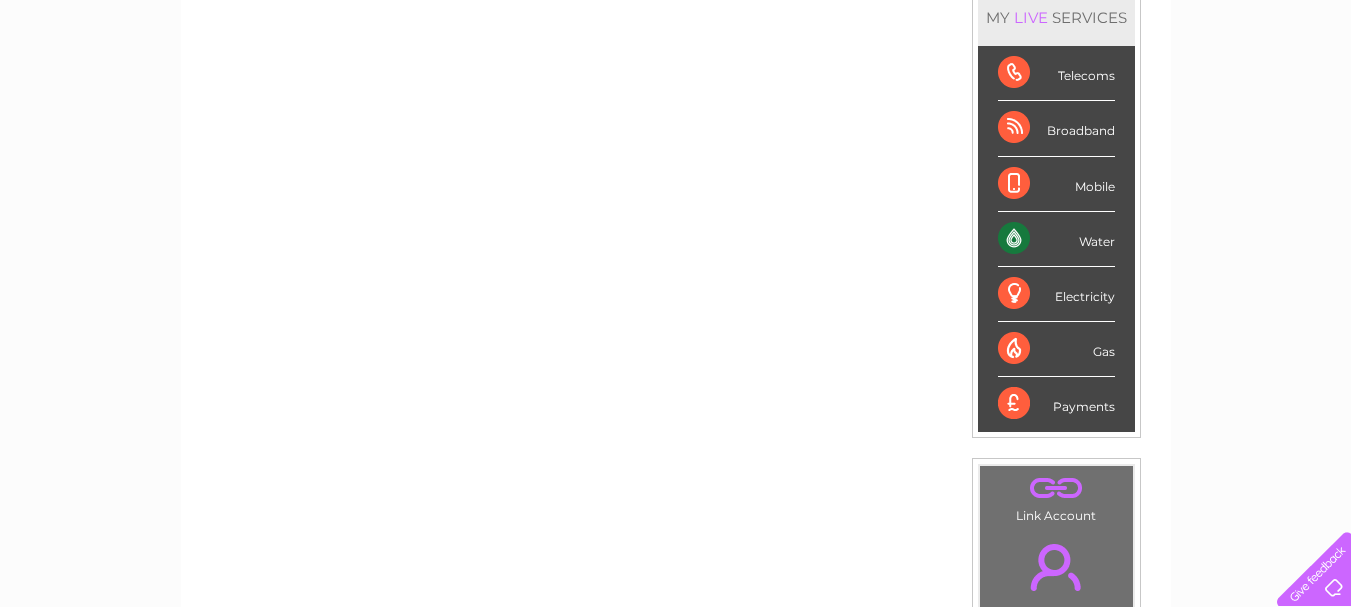 scroll, scrollTop: 300, scrollLeft: 0, axis: vertical 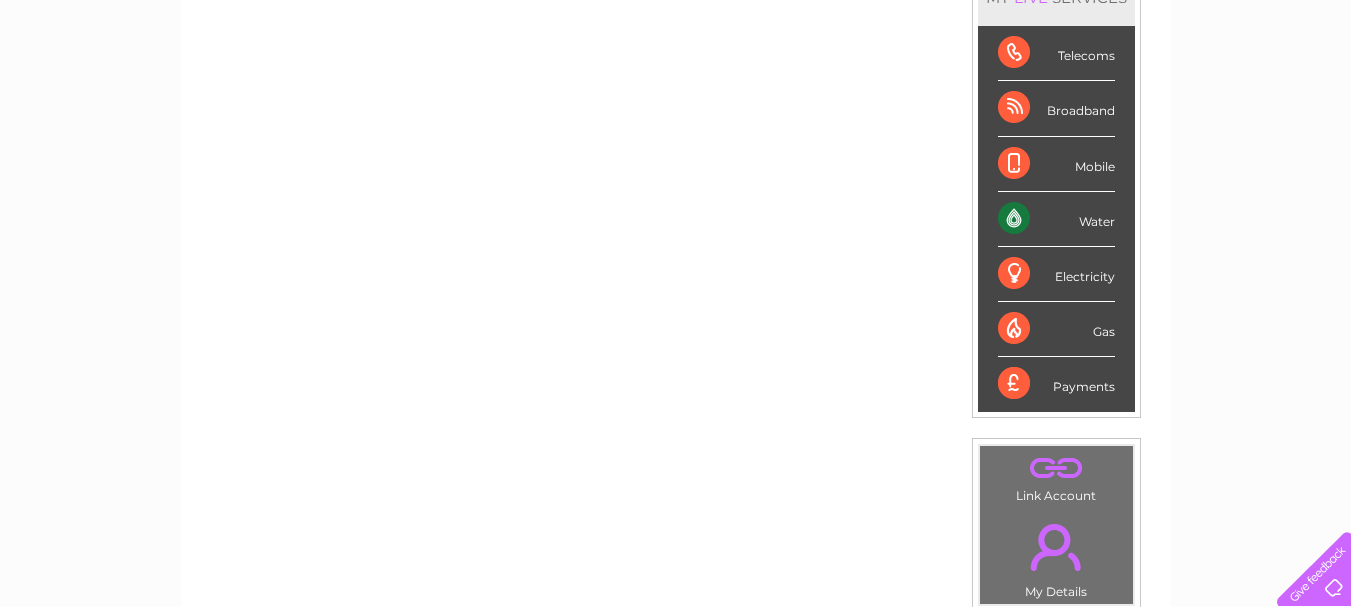 click on "Water" at bounding box center (1056, 219) 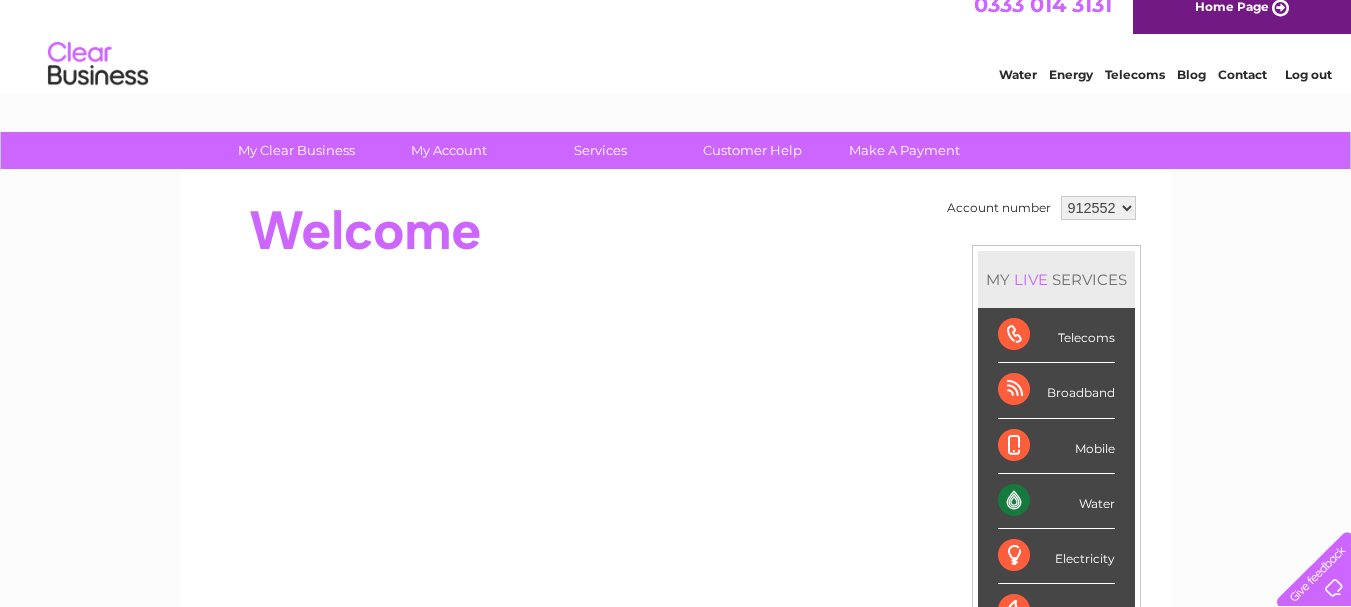 scroll, scrollTop: 0, scrollLeft: 0, axis: both 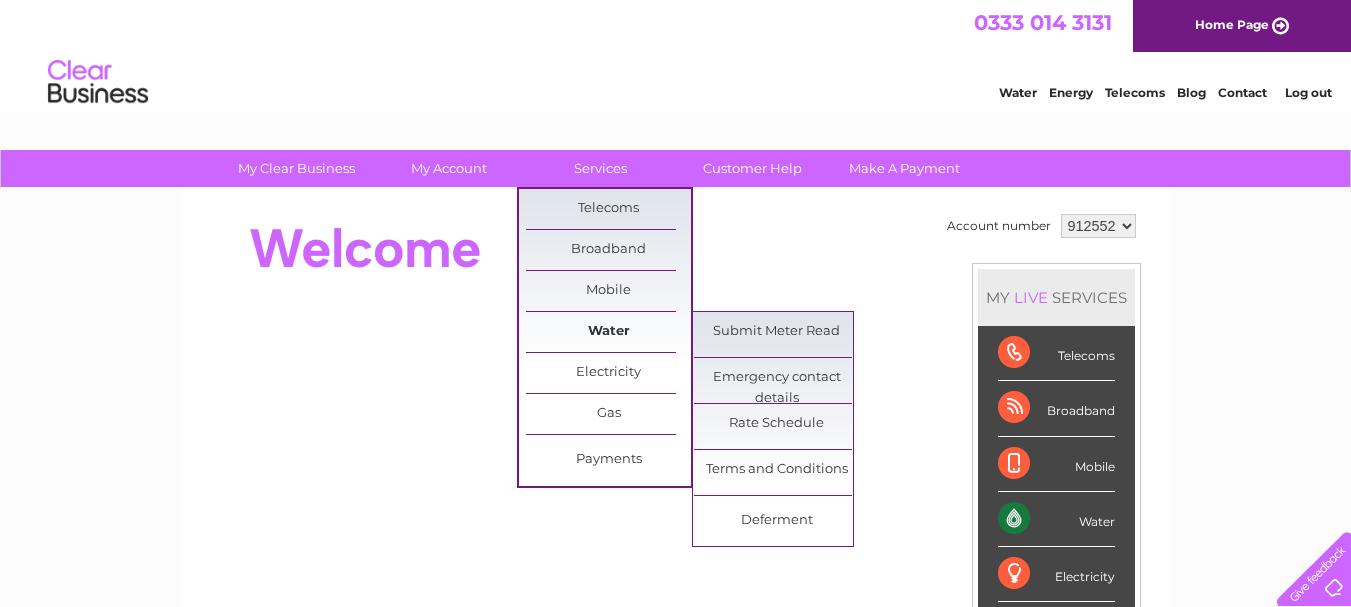 click on "Water" at bounding box center (608, 332) 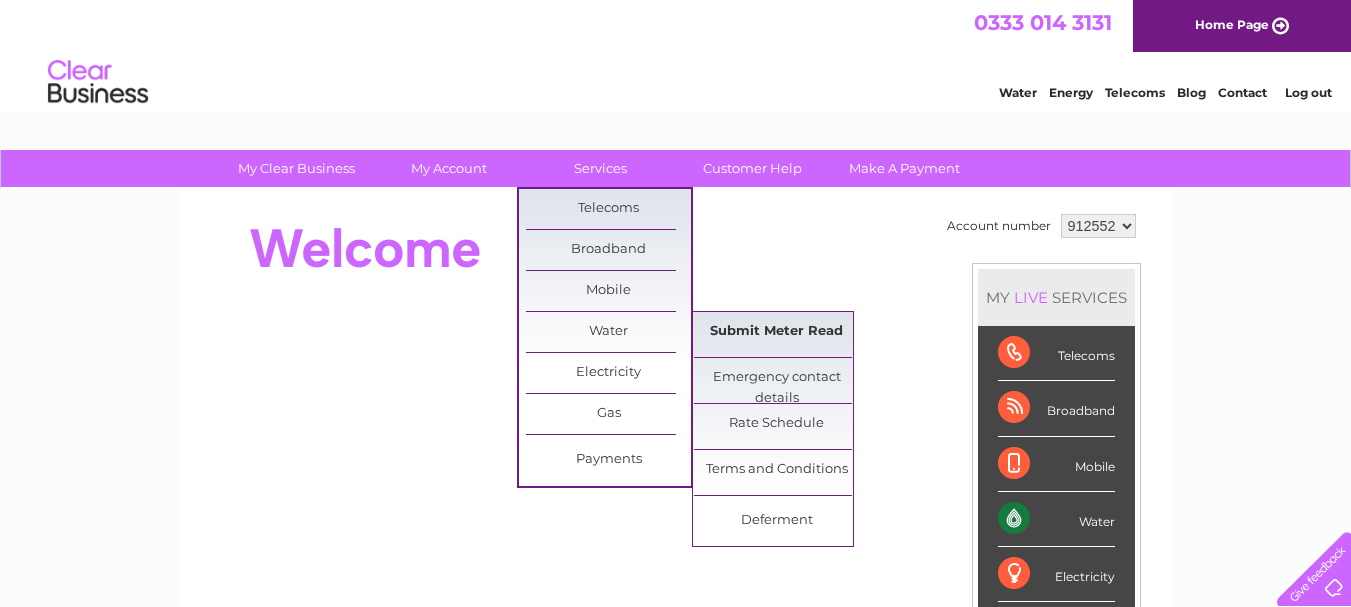 click on "Submit Meter Read" at bounding box center [776, 332] 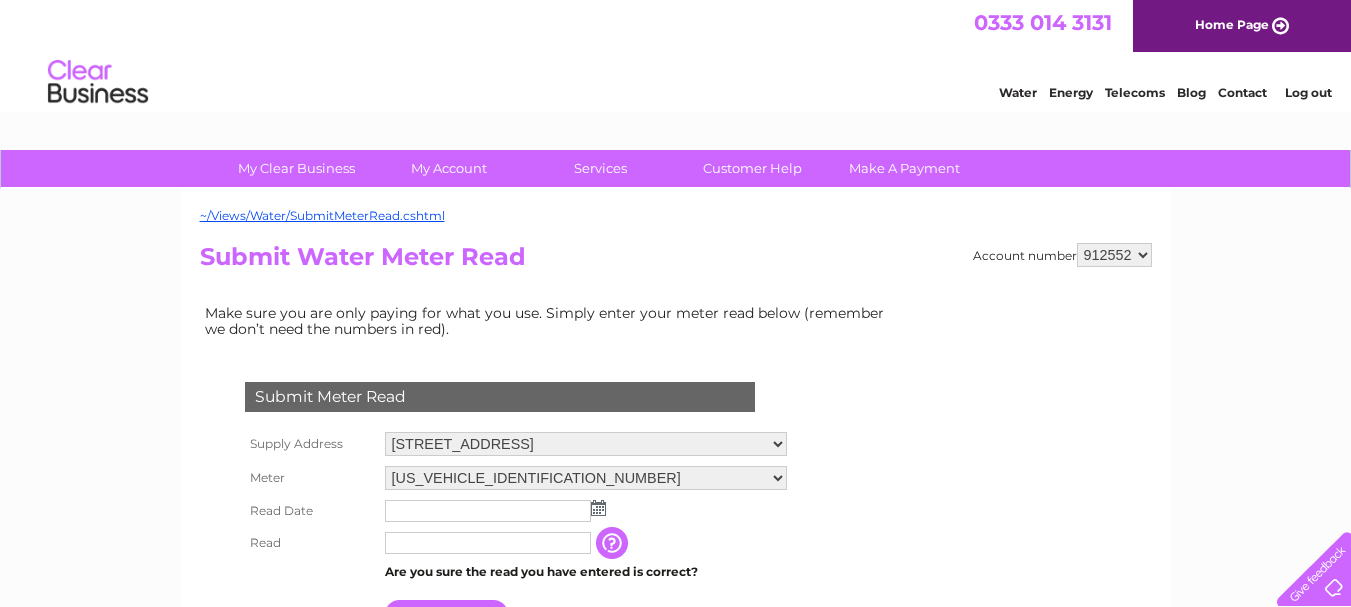 scroll, scrollTop: 0, scrollLeft: 0, axis: both 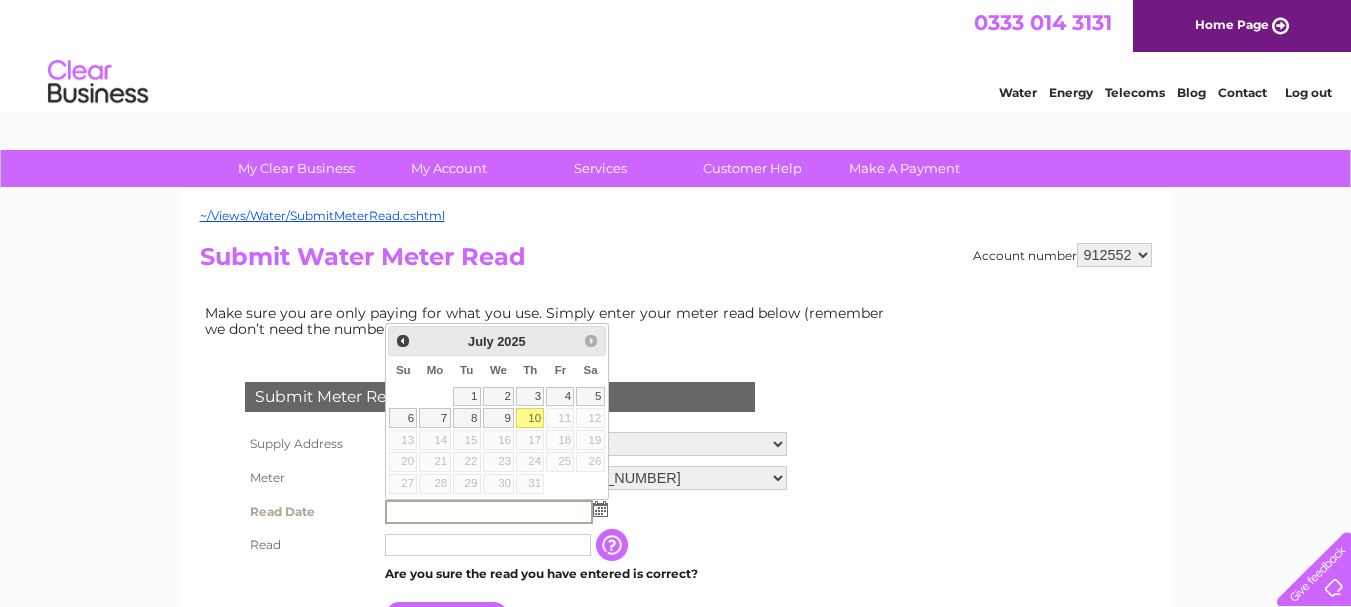 click on "10" at bounding box center (530, 418) 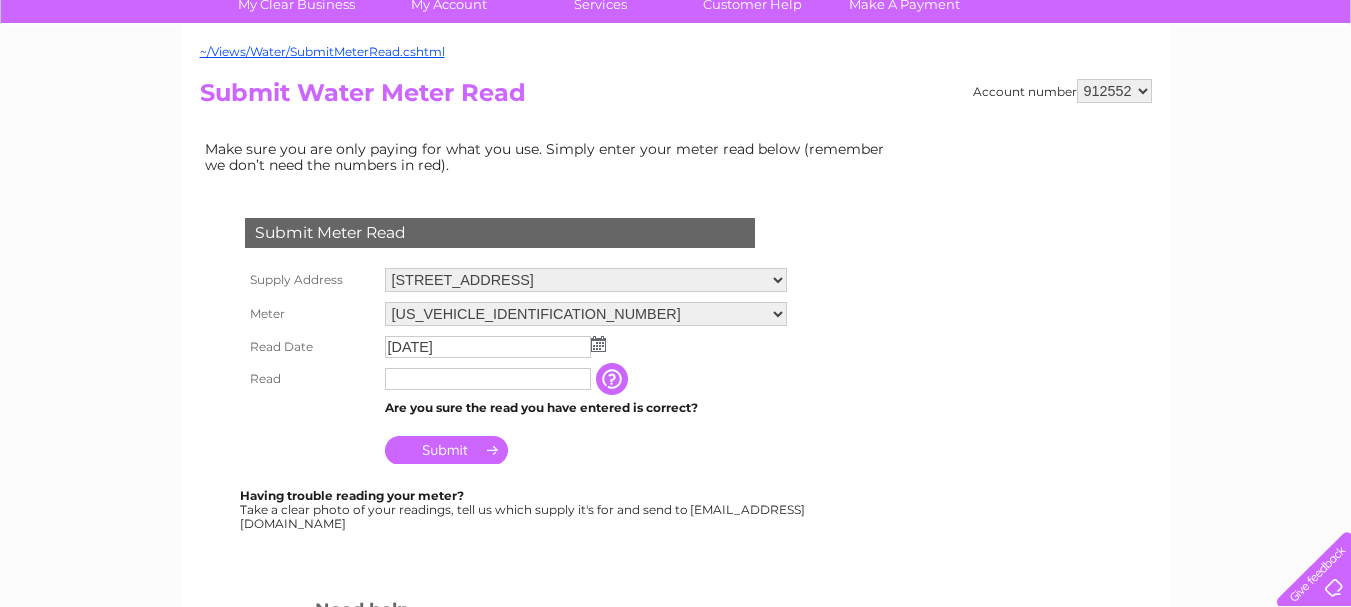 scroll, scrollTop: 200, scrollLeft: 0, axis: vertical 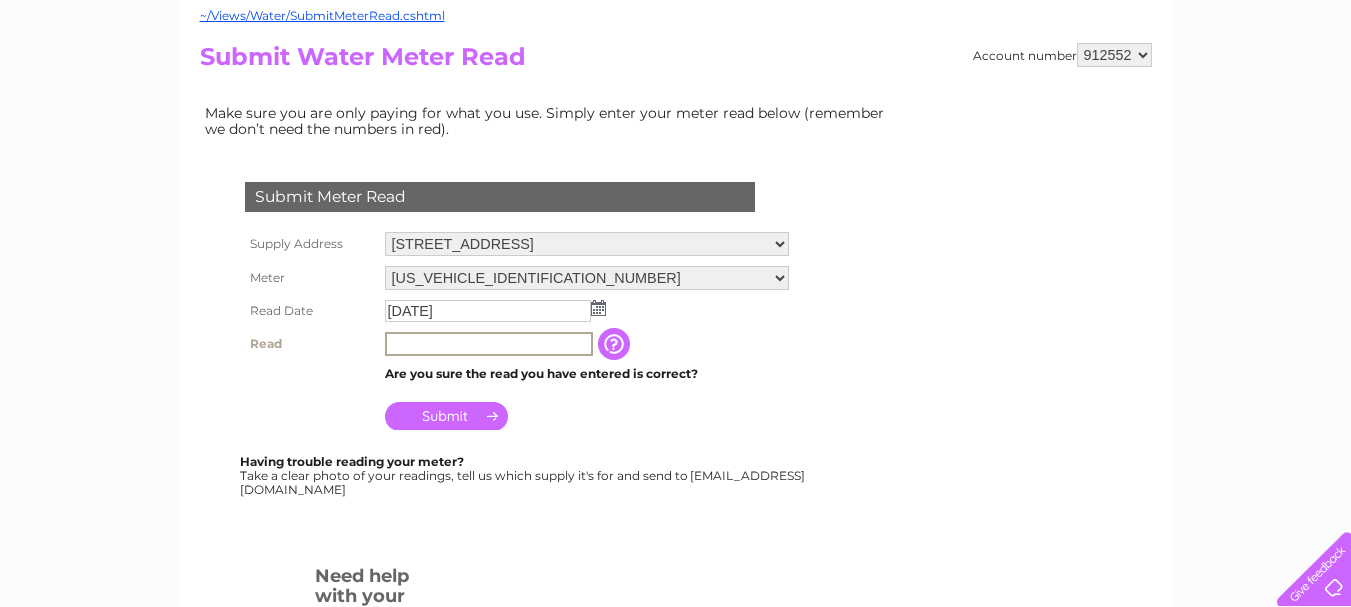 click at bounding box center [489, 344] 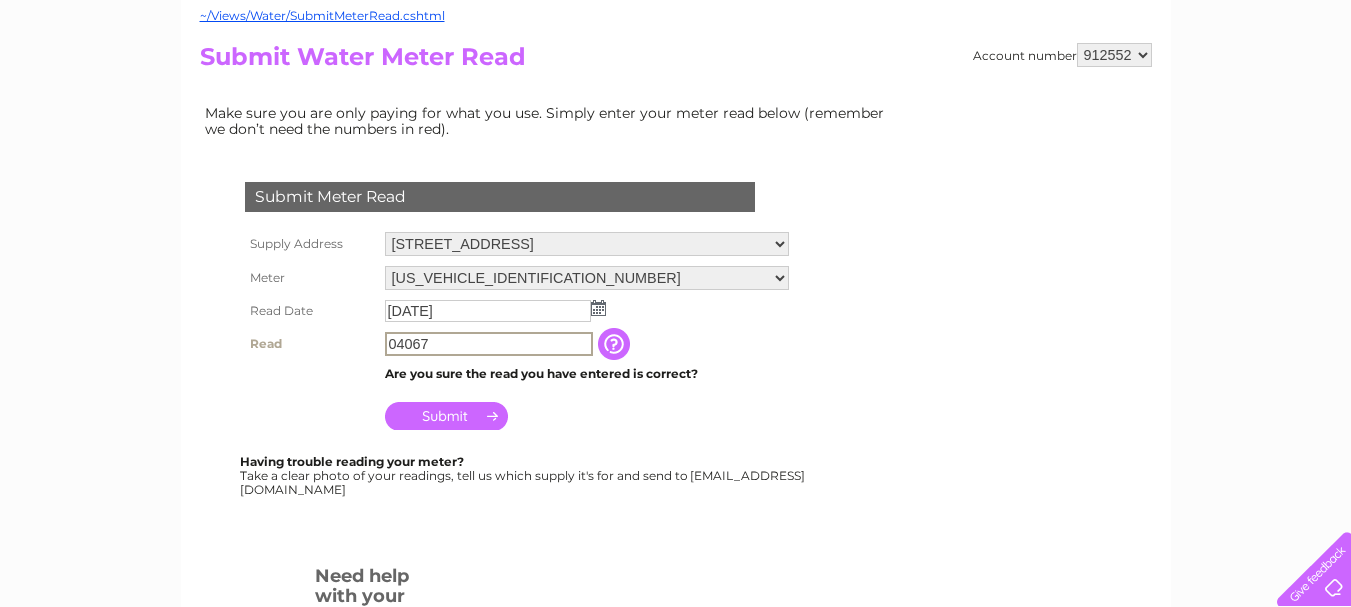 type on "04067" 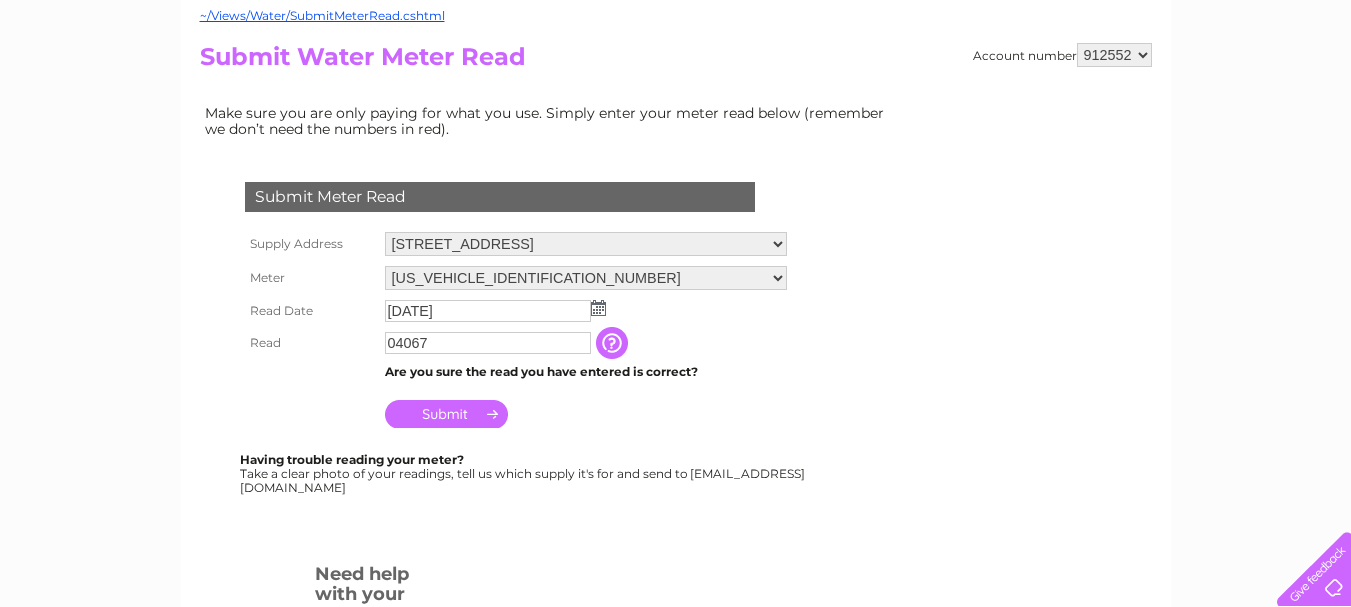 click on "Submit" at bounding box center [446, 414] 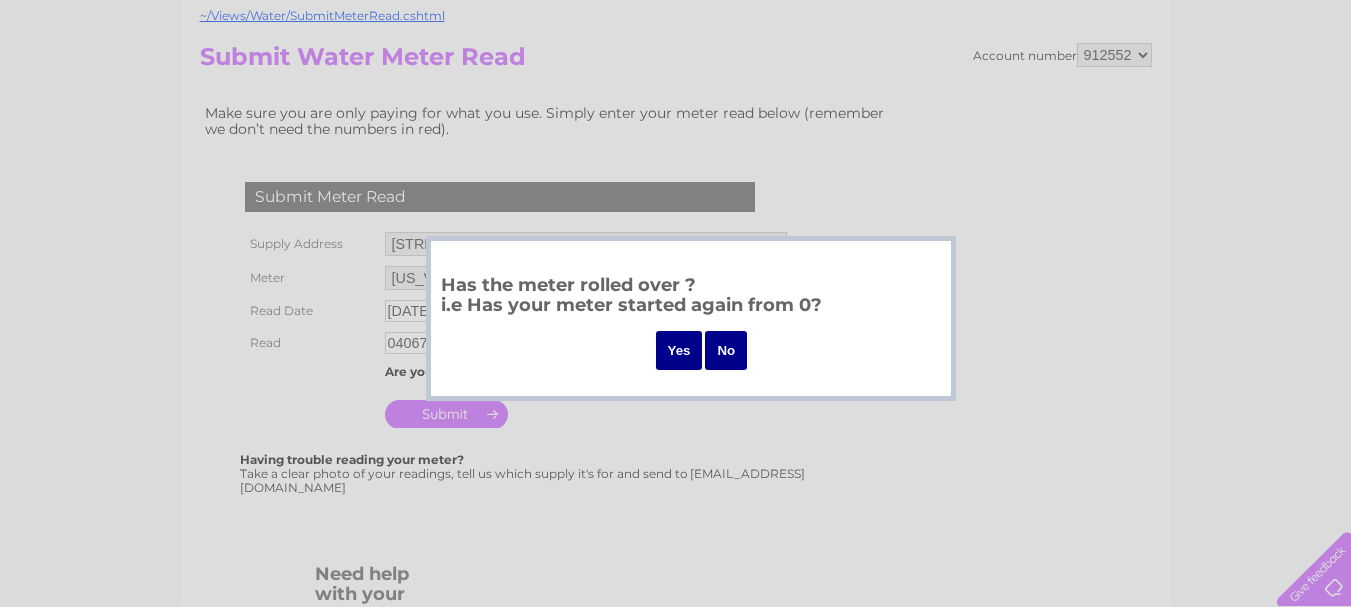click on "No" at bounding box center (726, 350) 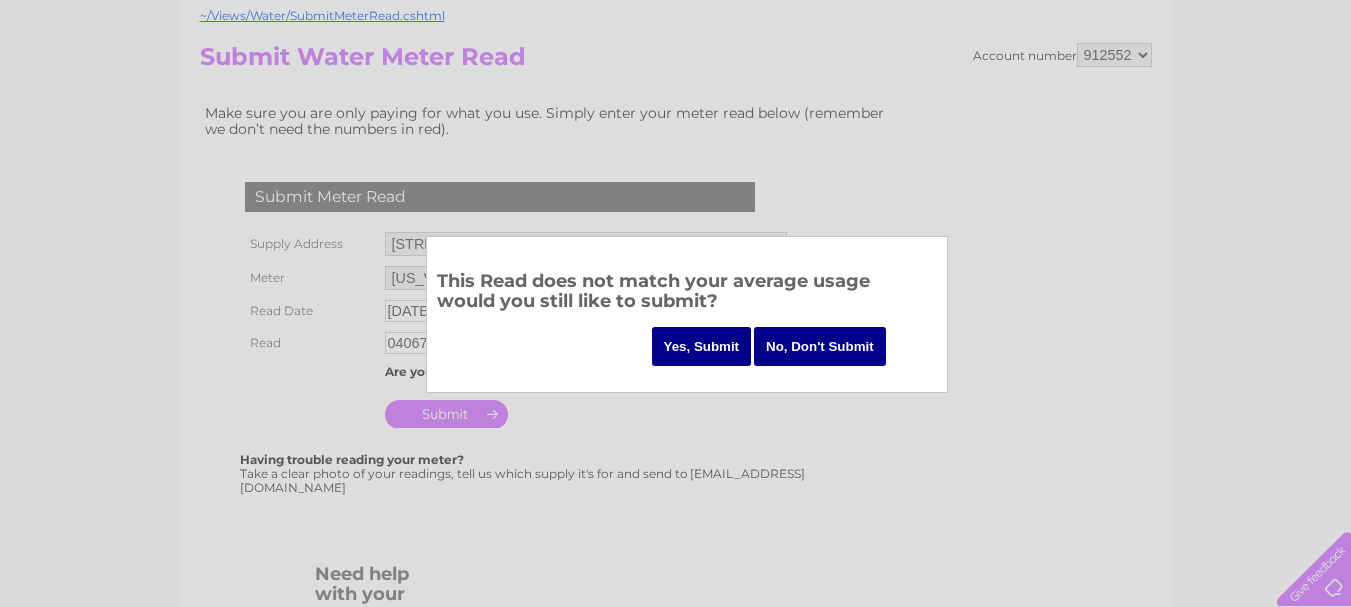 click on "No, Don't Submit" at bounding box center (820, 346) 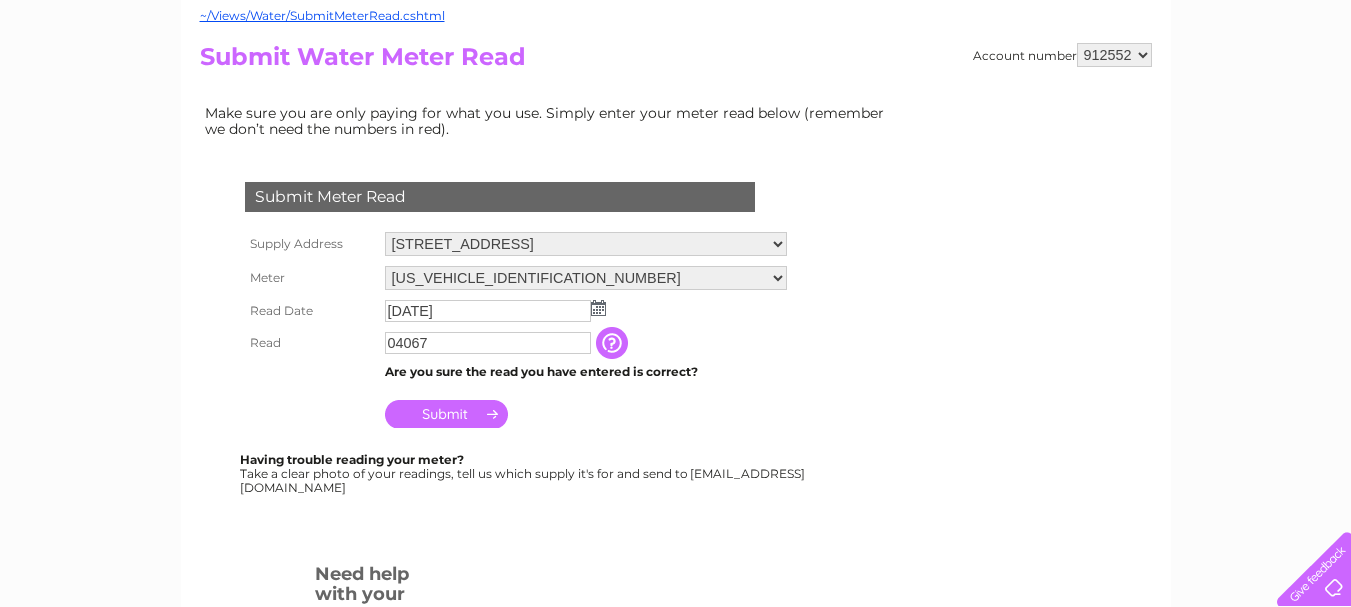 click on "04067" at bounding box center (488, 343) 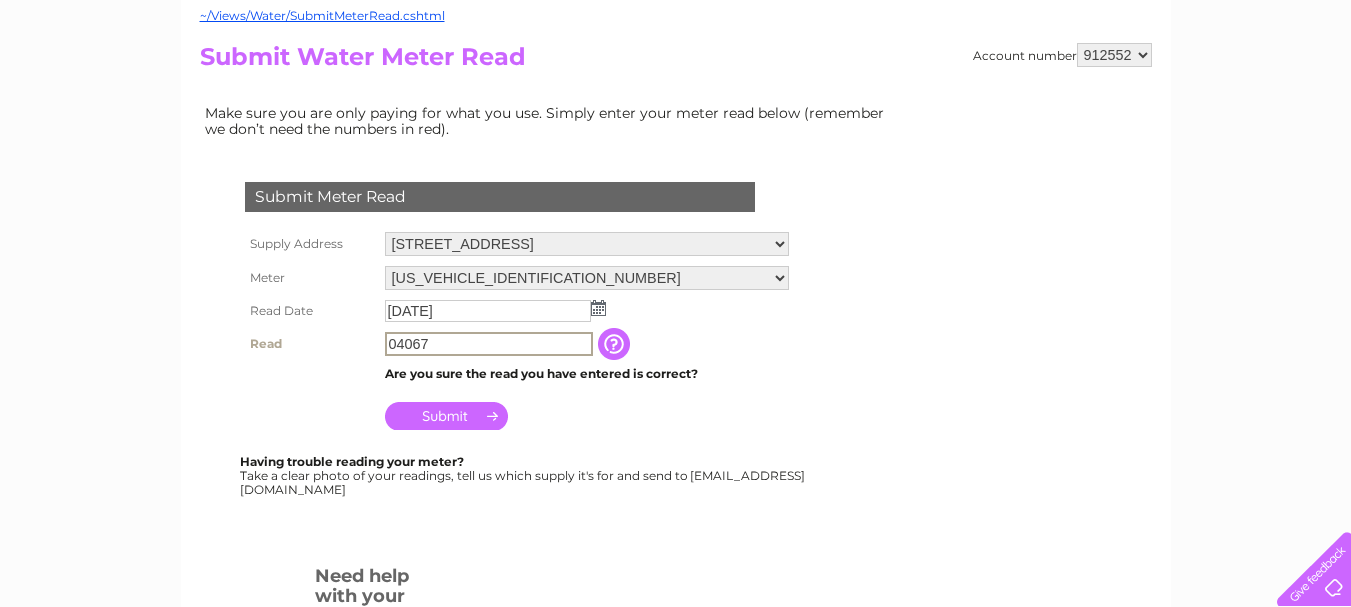 drag, startPoint x: 390, startPoint y: 345, endPoint x: 492, endPoint y: 344, distance: 102.0049 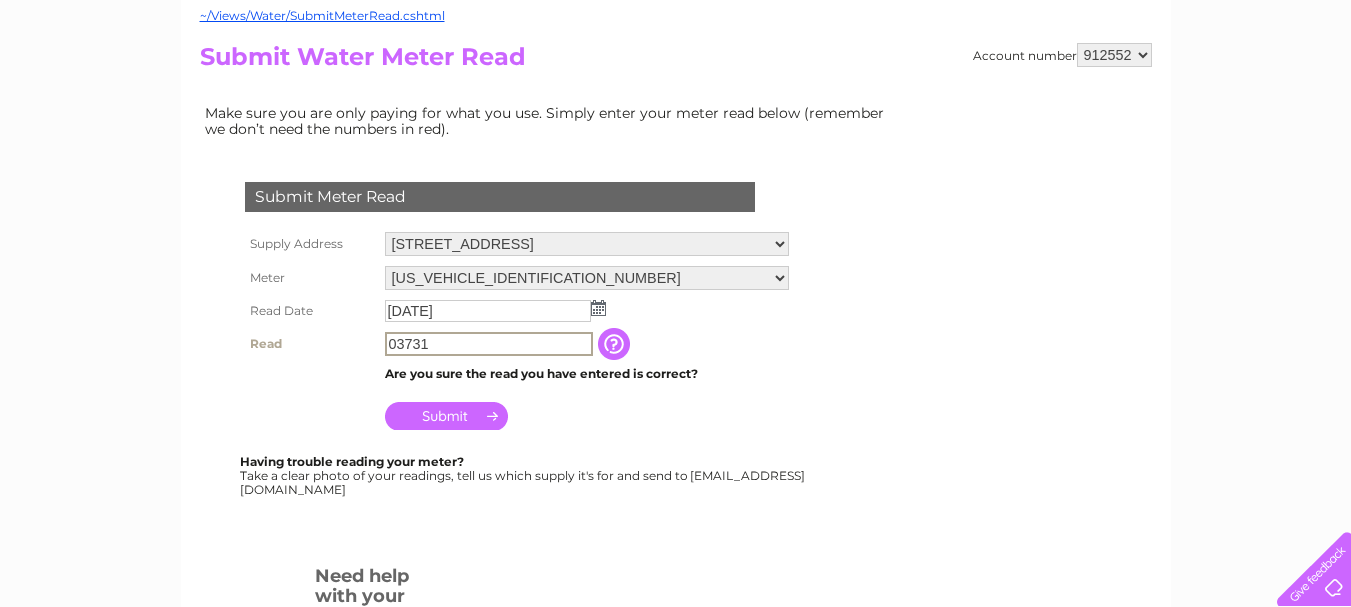 click on "03731" at bounding box center (489, 344) 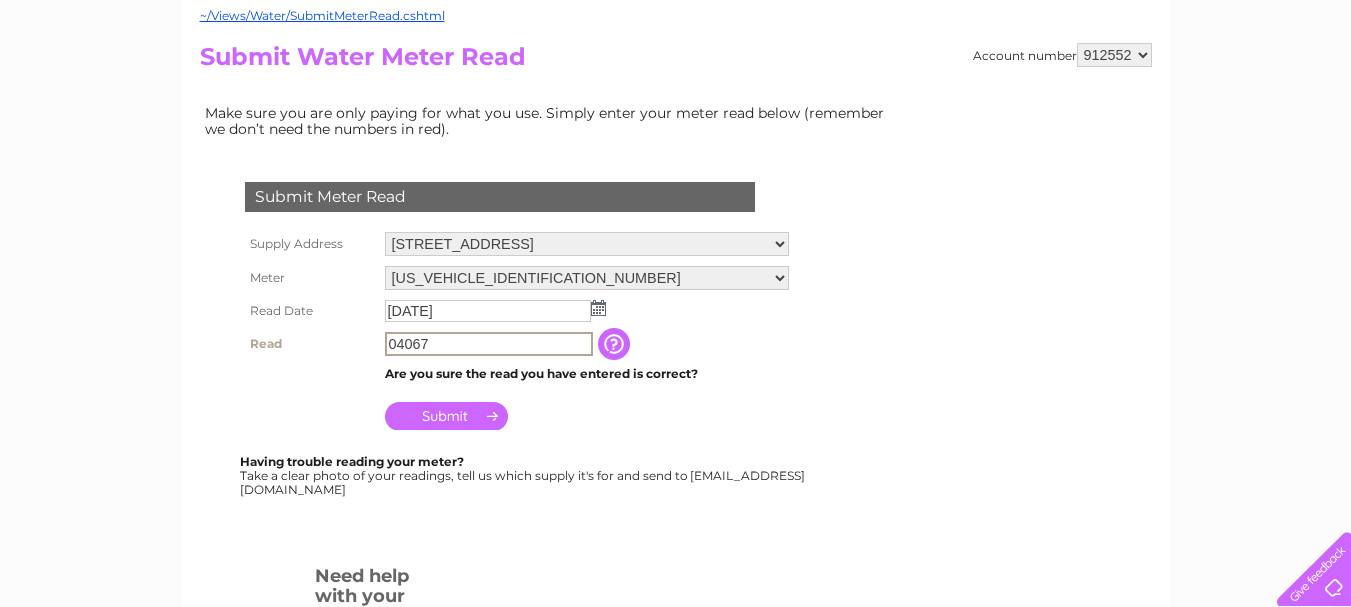 type on "04067" 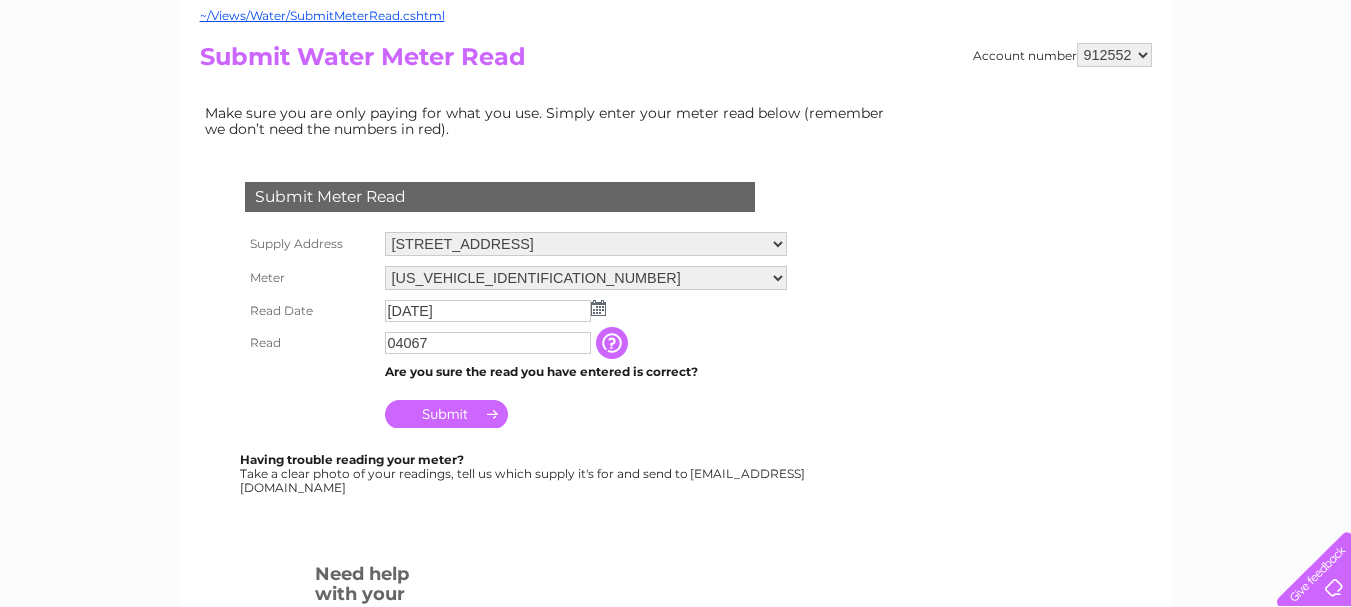click on "Submit" at bounding box center (446, 414) 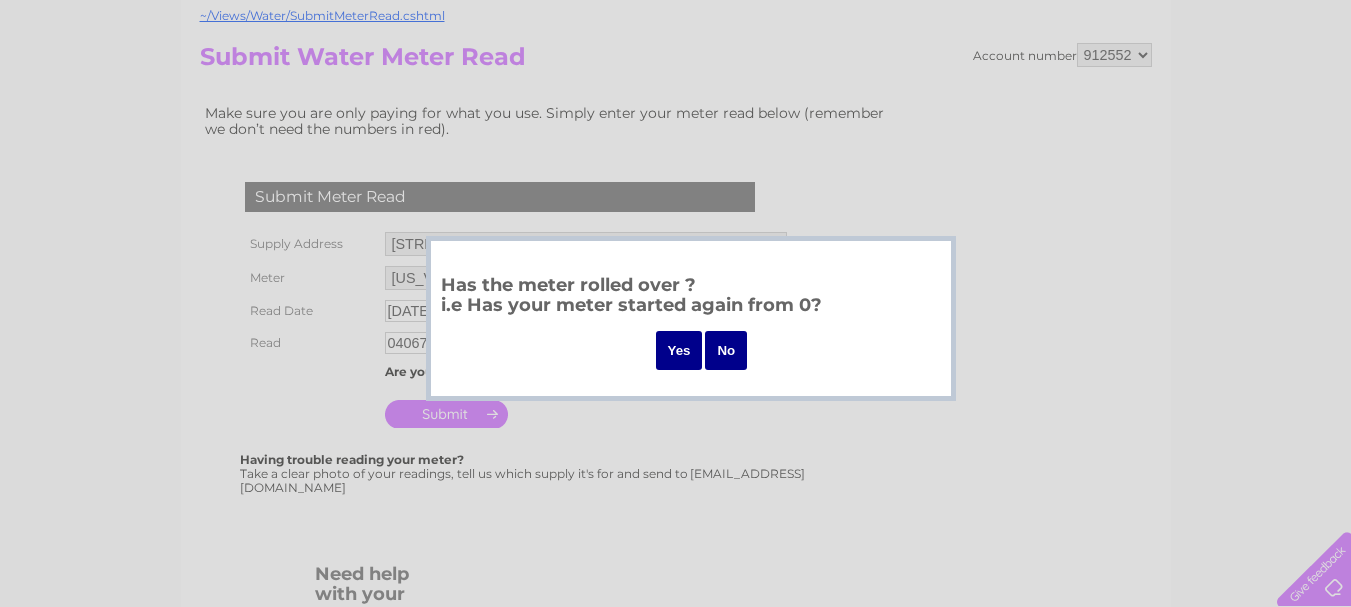 click on "No" at bounding box center (726, 350) 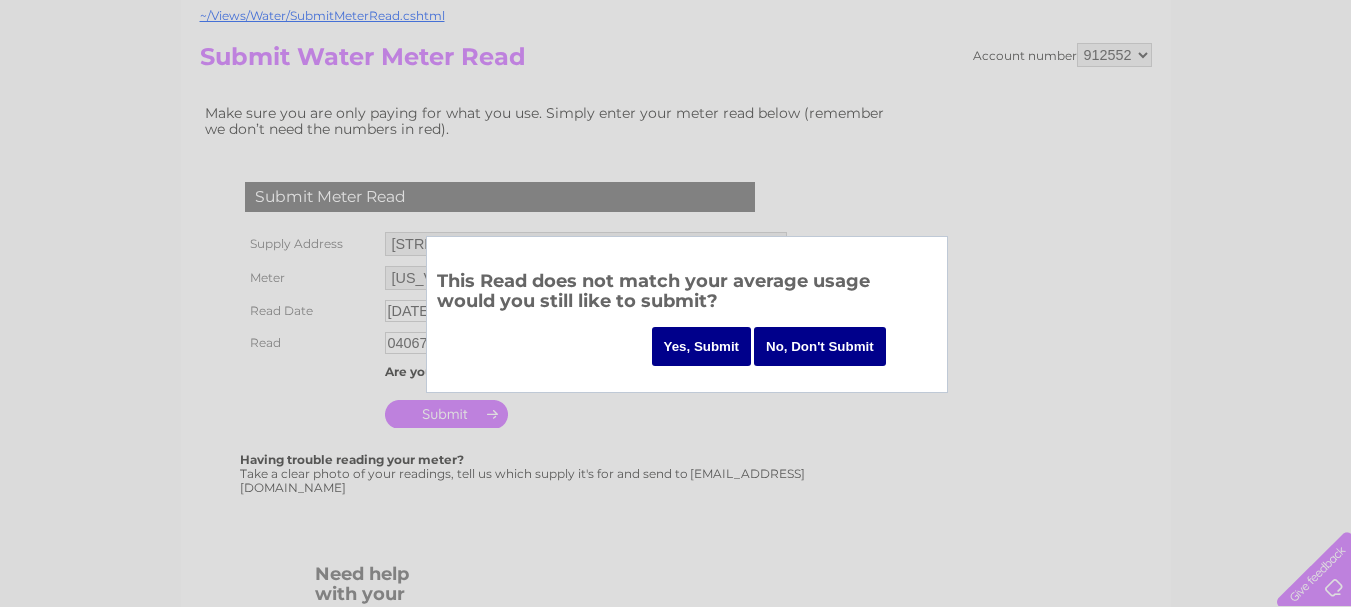 click on "Yes, Submit" at bounding box center (702, 346) 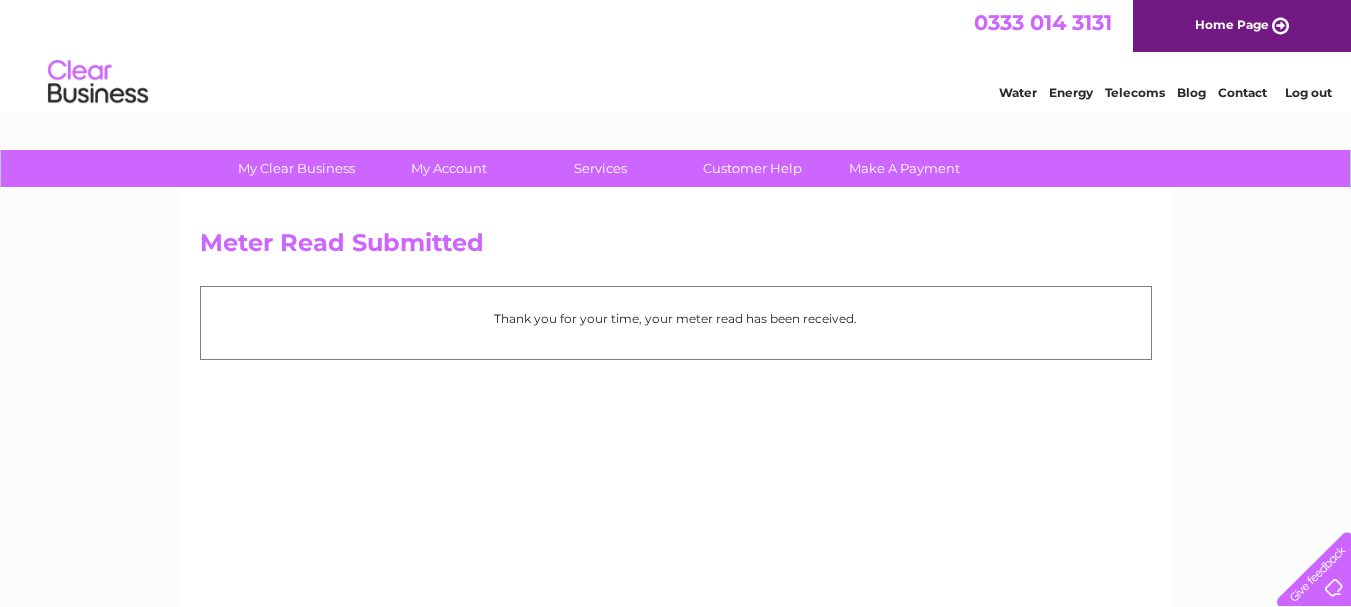 scroll, scrollTop: 0, scrollLeft: 0, axis: both 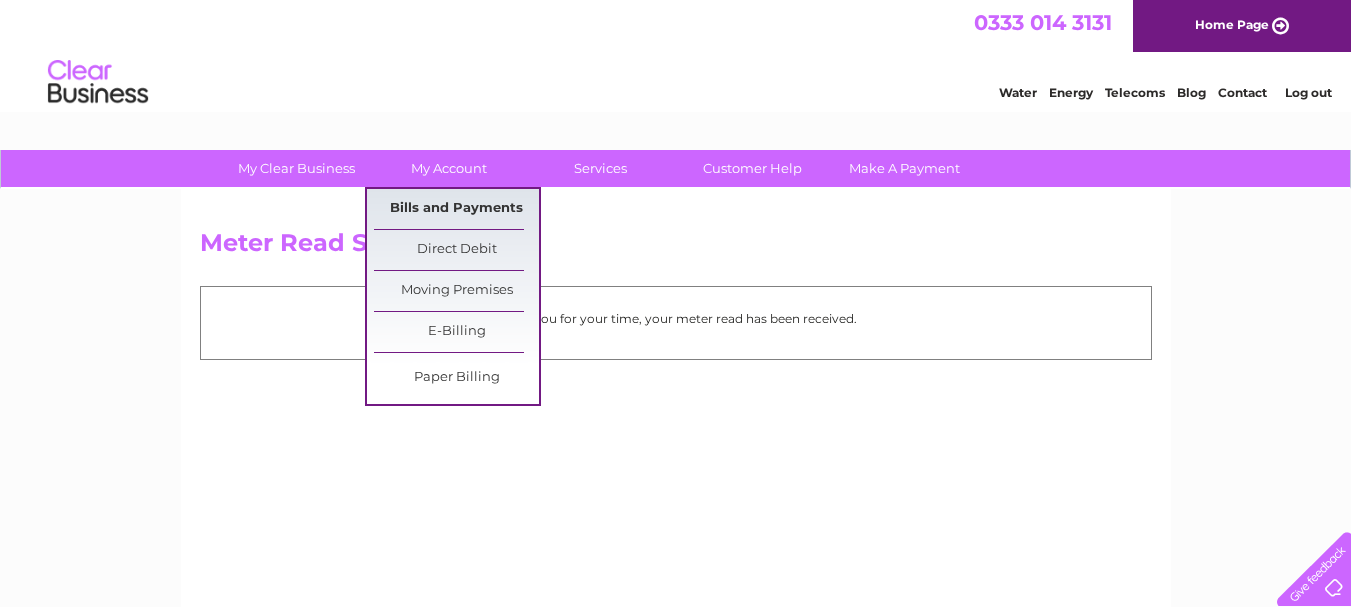 click on "Bills and Payments" at bounding box center (456, 209) 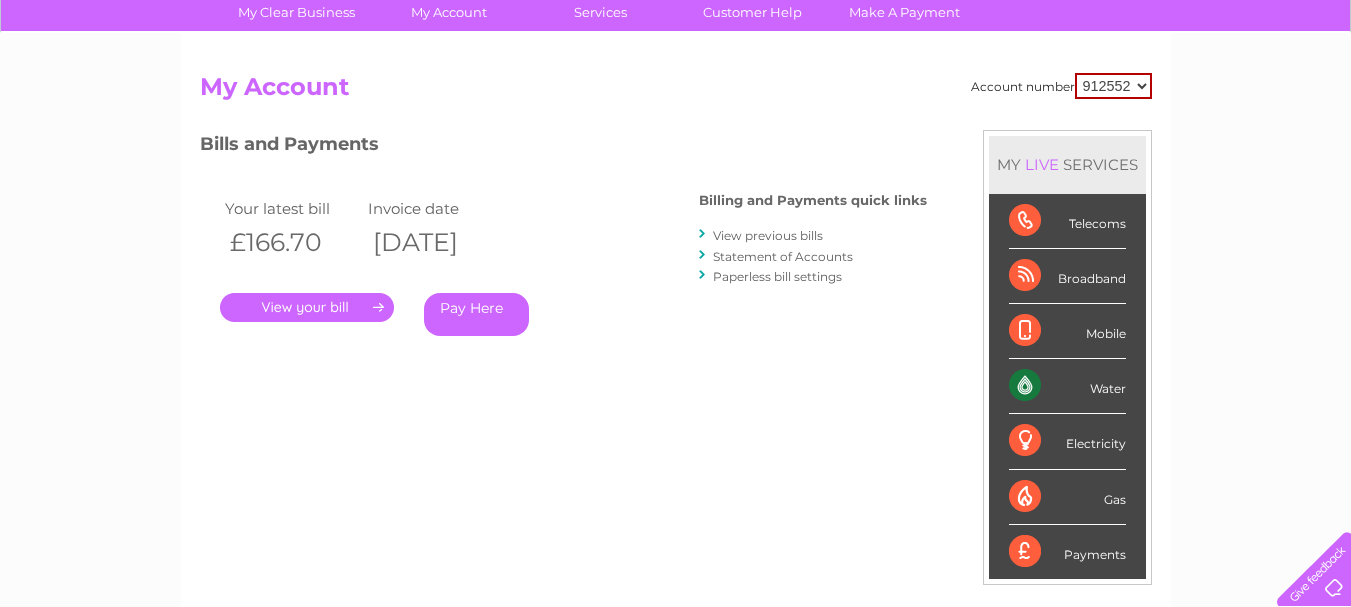 scroll, scrollTop: 200, scrollLeft: 0, axis: vertical 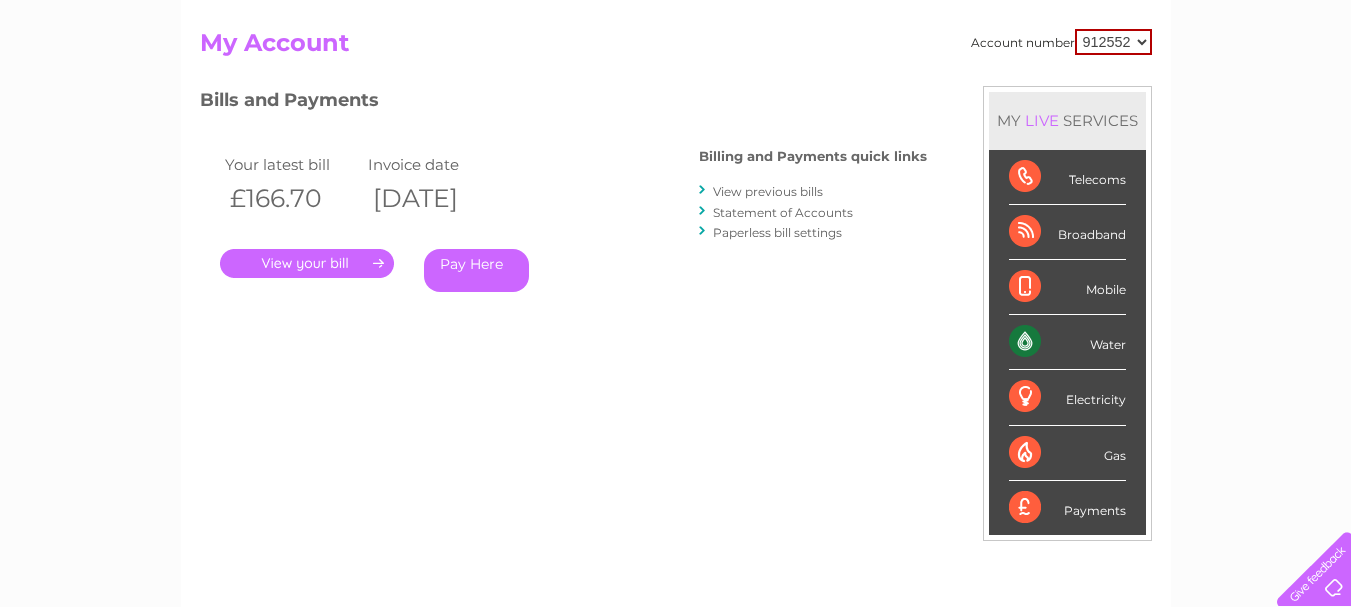 click on "." at bounding box center [307, 263] 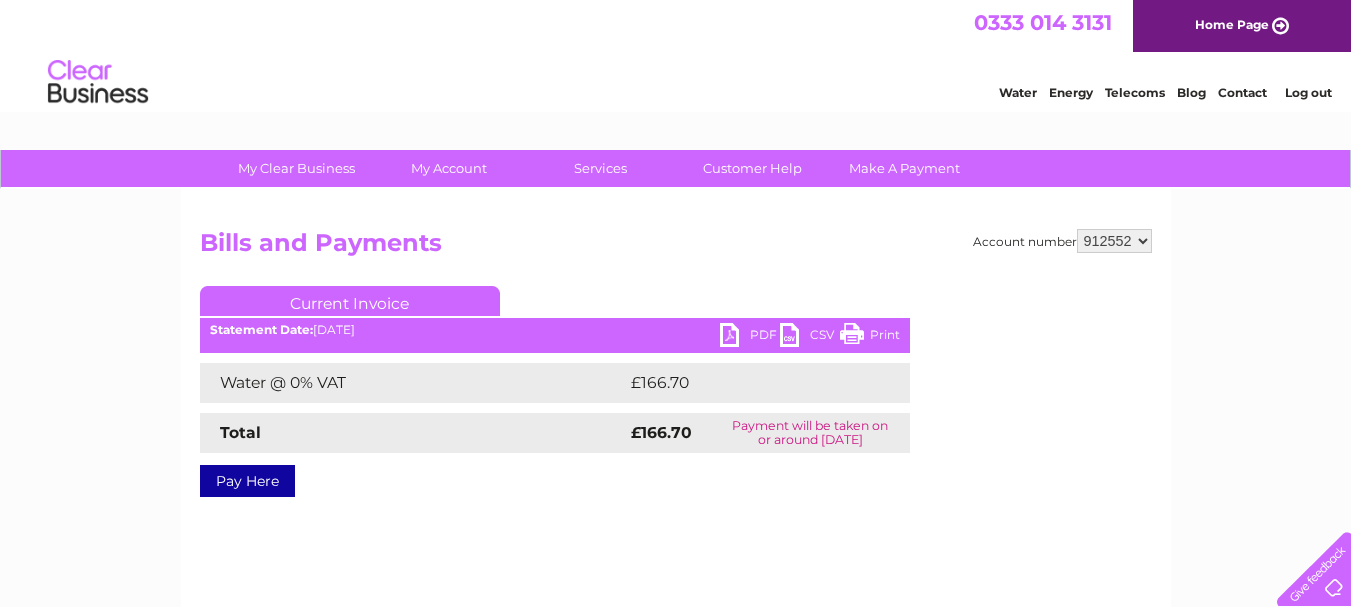 scroll, scrollTop: 0, scrollLeft: 0, axis: both 